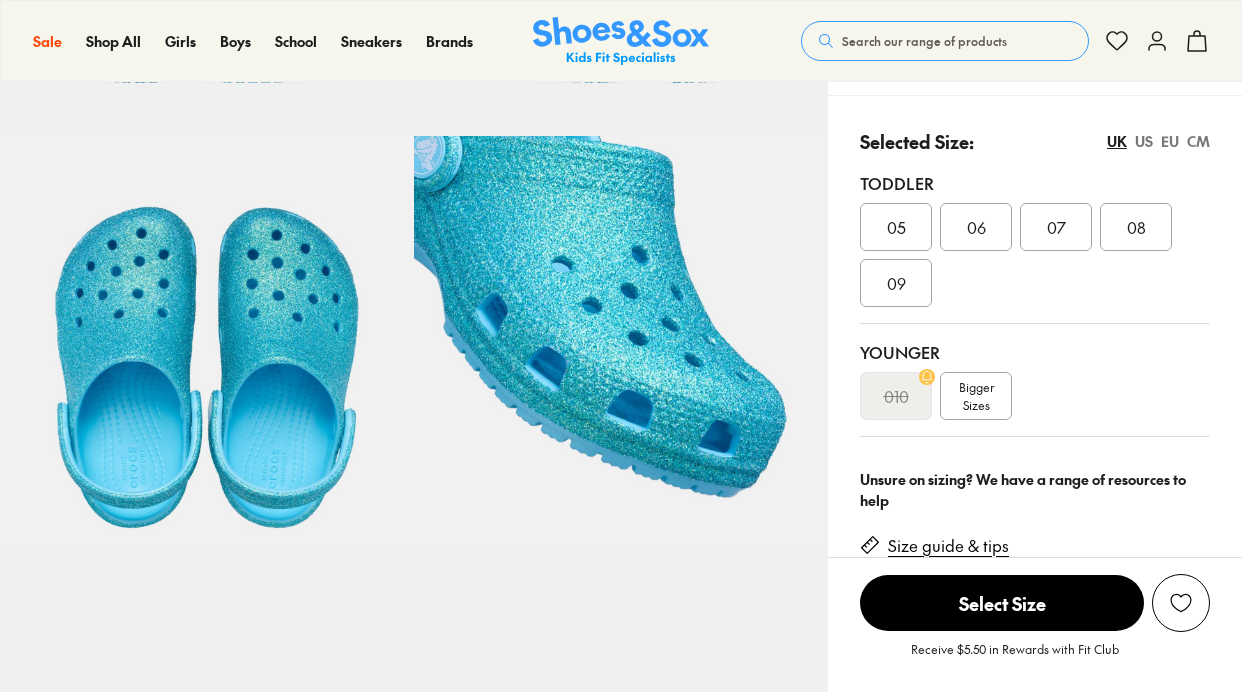 scroll, scrollTop: 440, scrollLeft: 0, axis: vertical 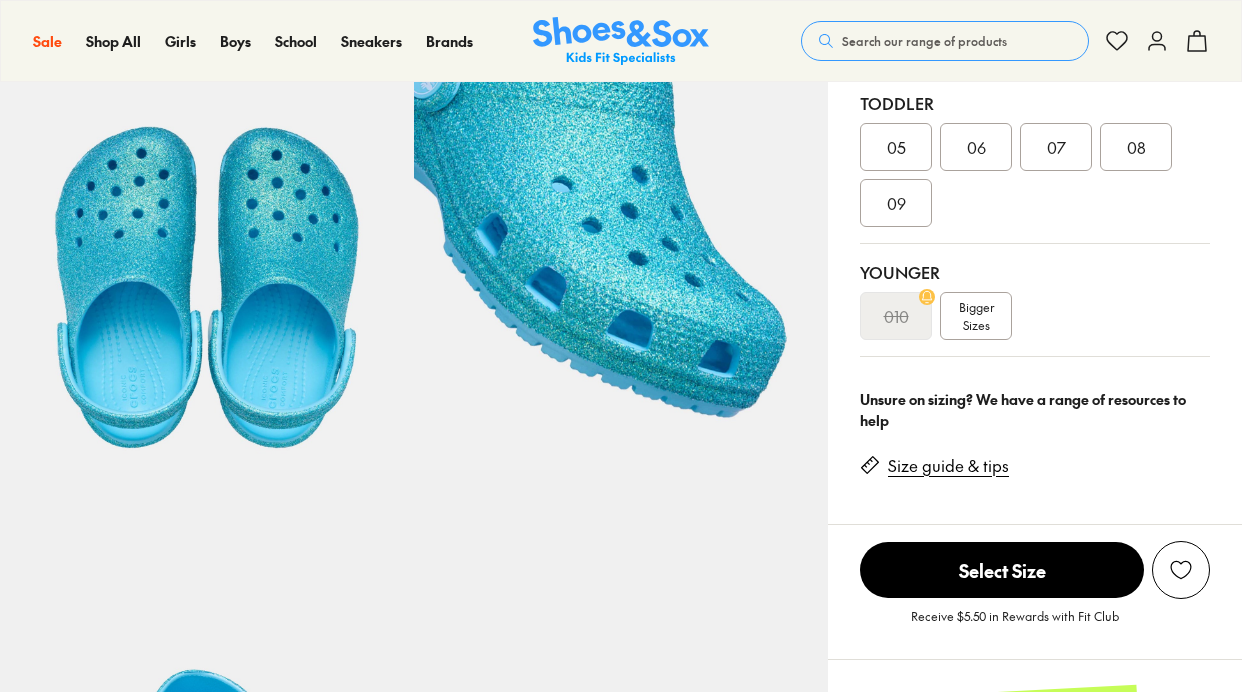 select on "*" 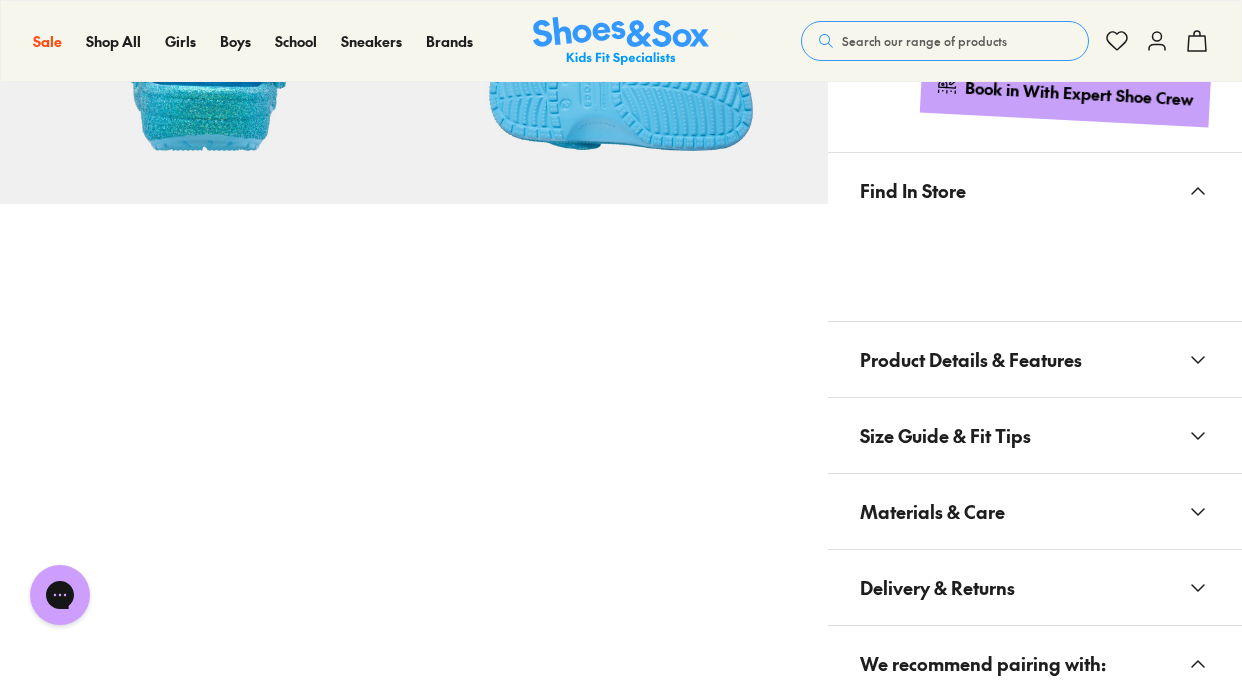 scroll, scrollTop: 0, scrollLeft: 0, axis: both 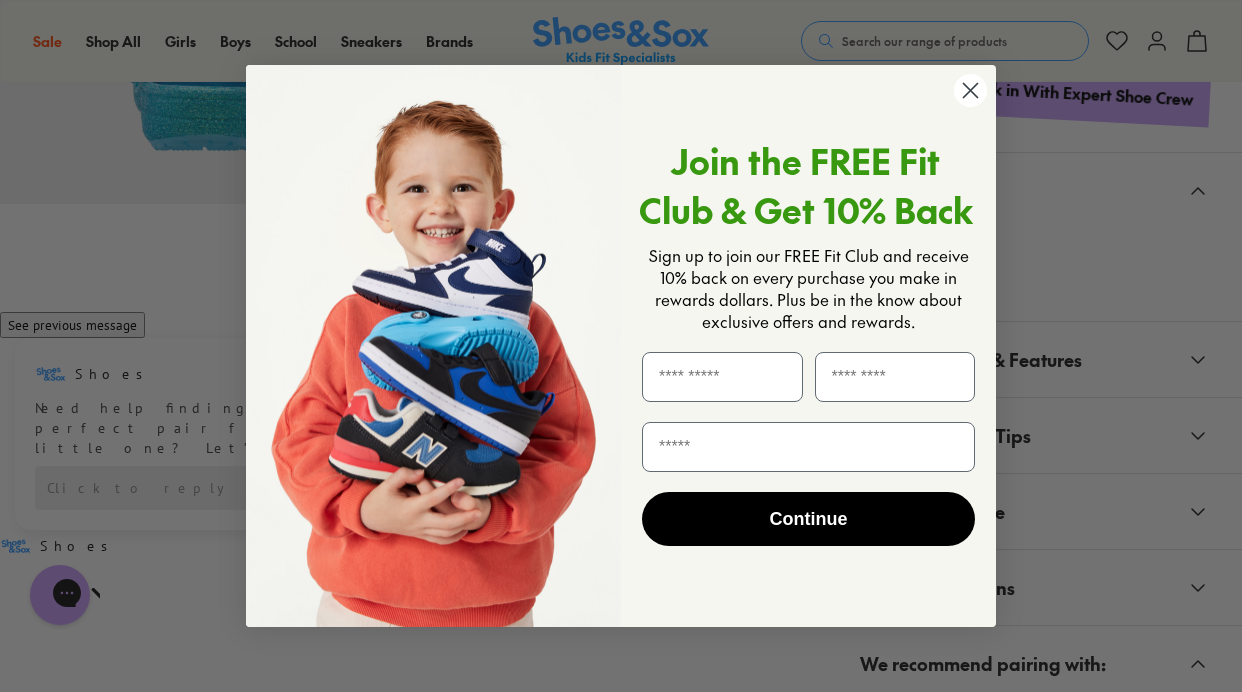 click 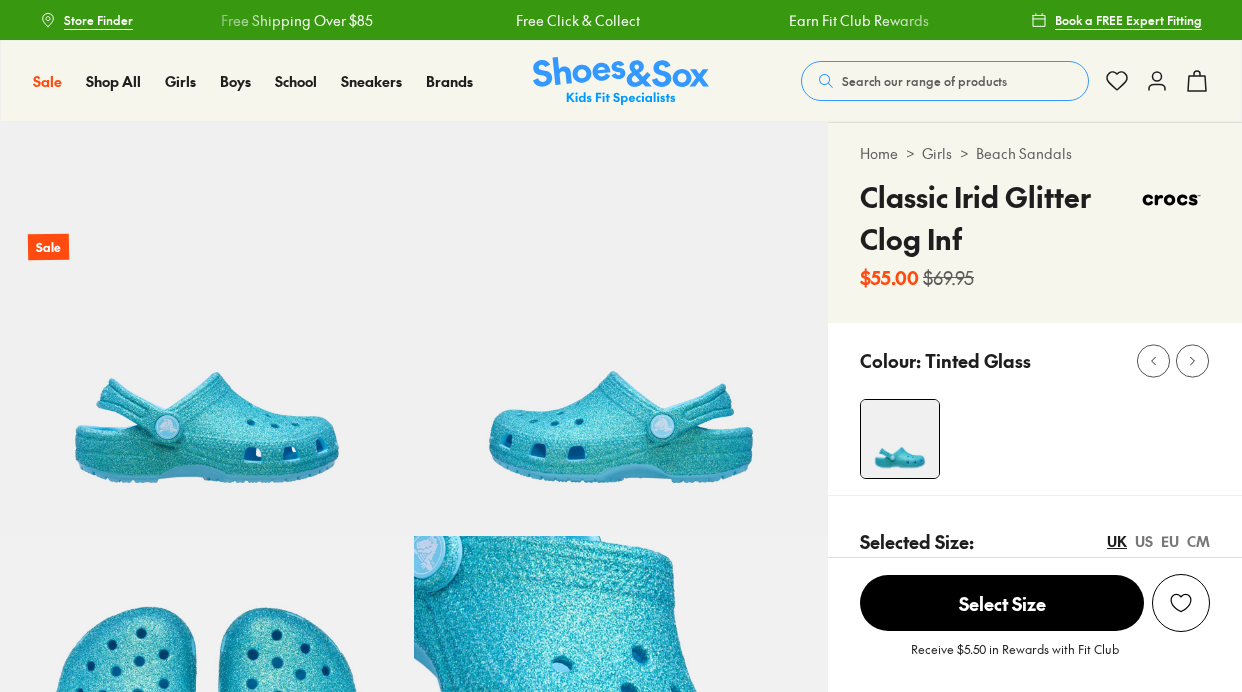 click on "US" at bounding box center (1144, 541) 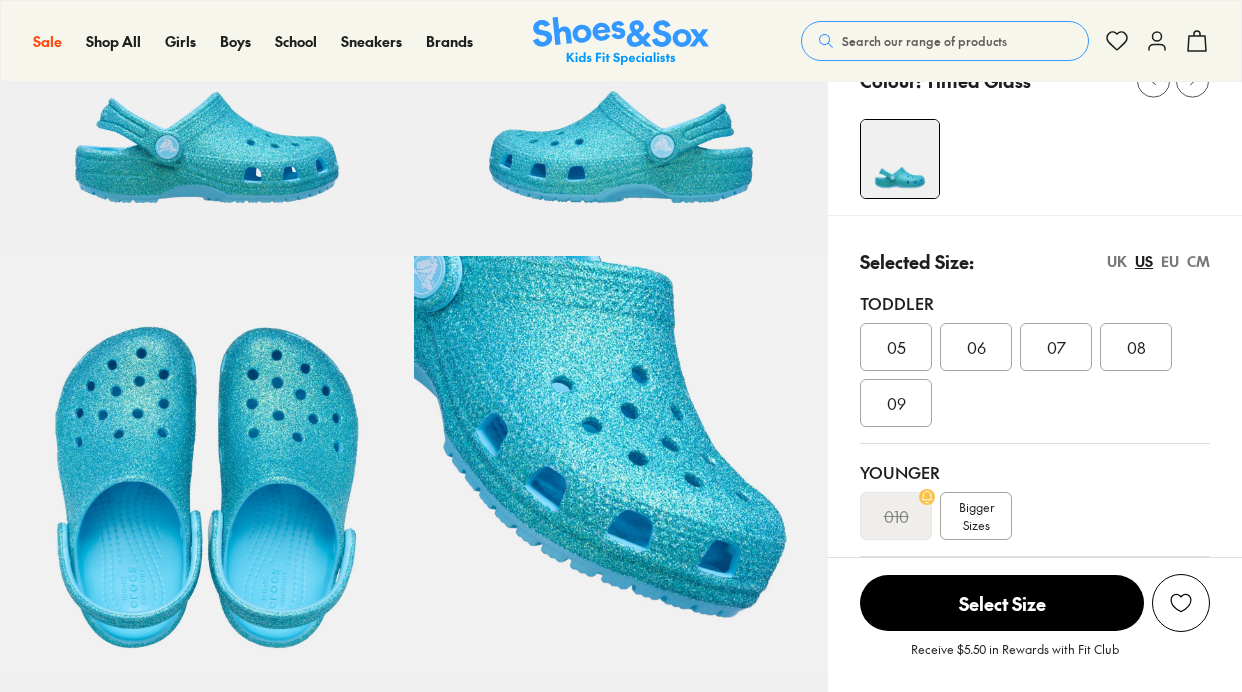 scroll, scrollTop: 280, scrollLeft: 0, axis: vertical 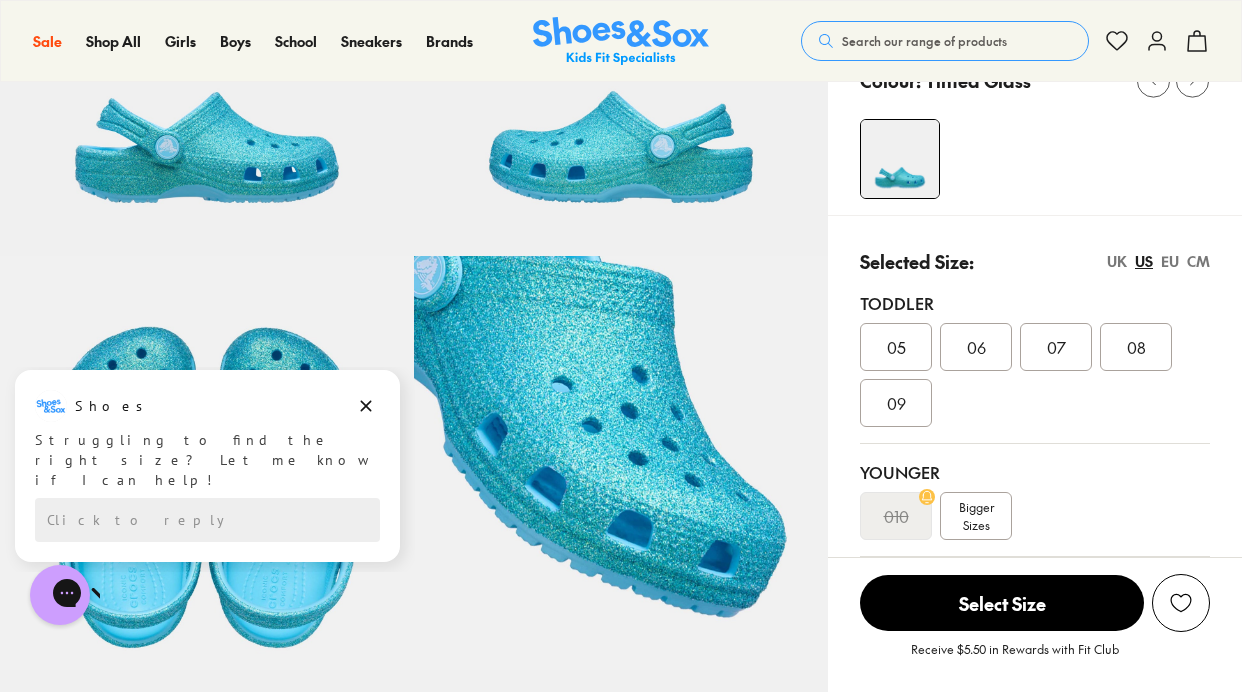 click on "07" at bounding box center (1056, 347) 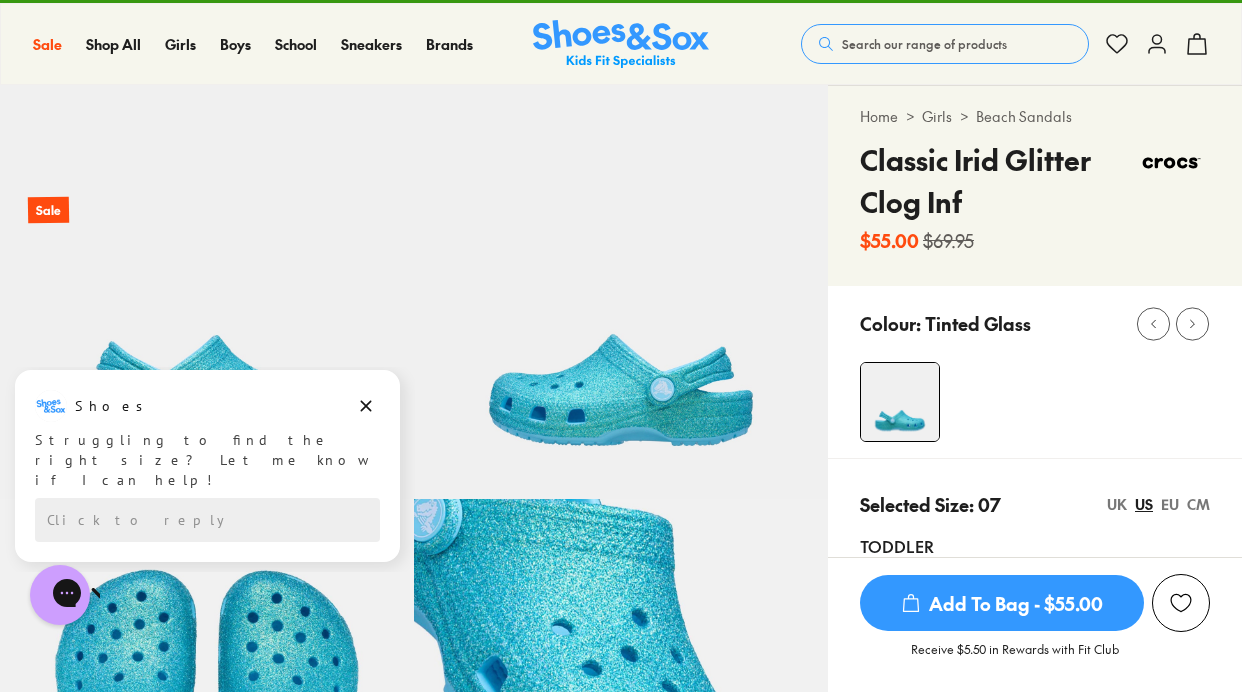 scroll, scrollTop: 40, scrollLeft: 0, axis: vertical 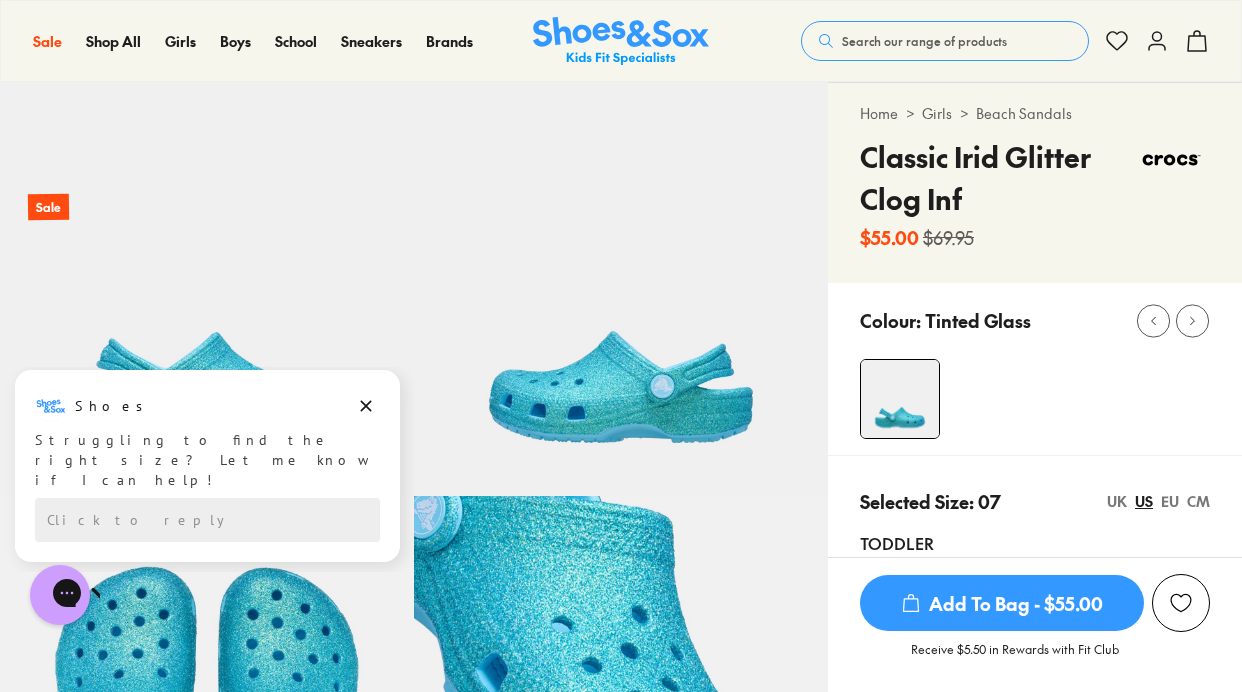 click on "Add To Bag - $55.00" at bounding box center [1002, 603] 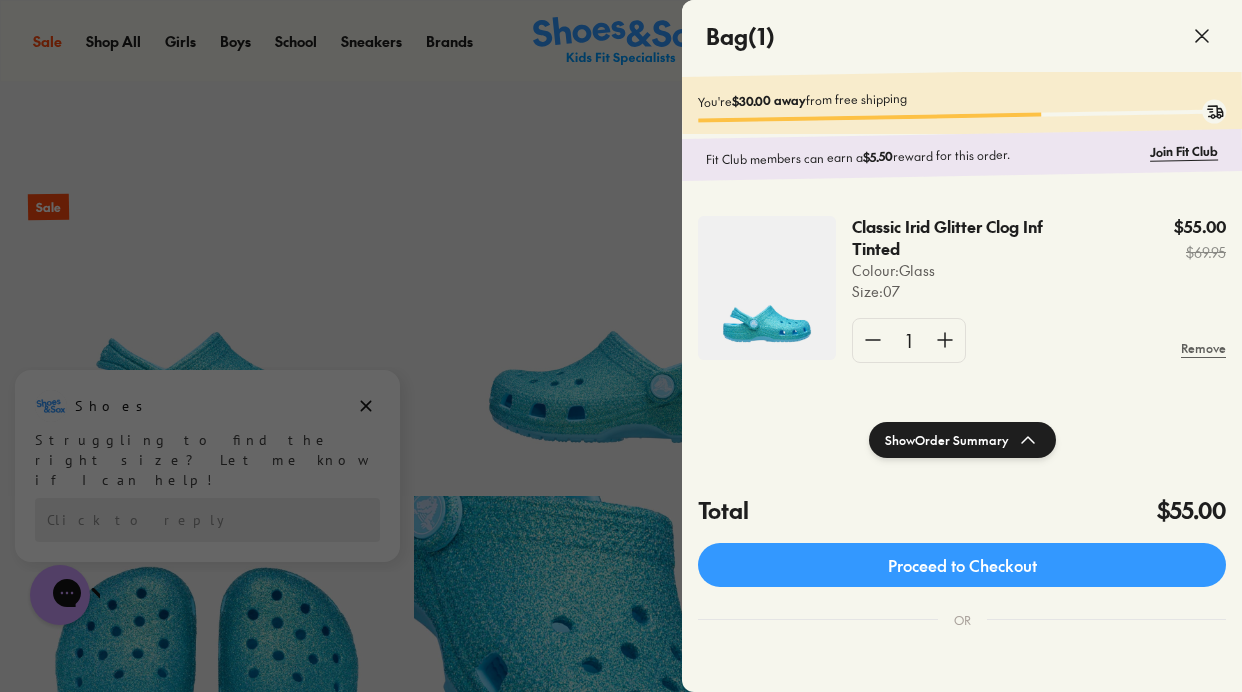 click 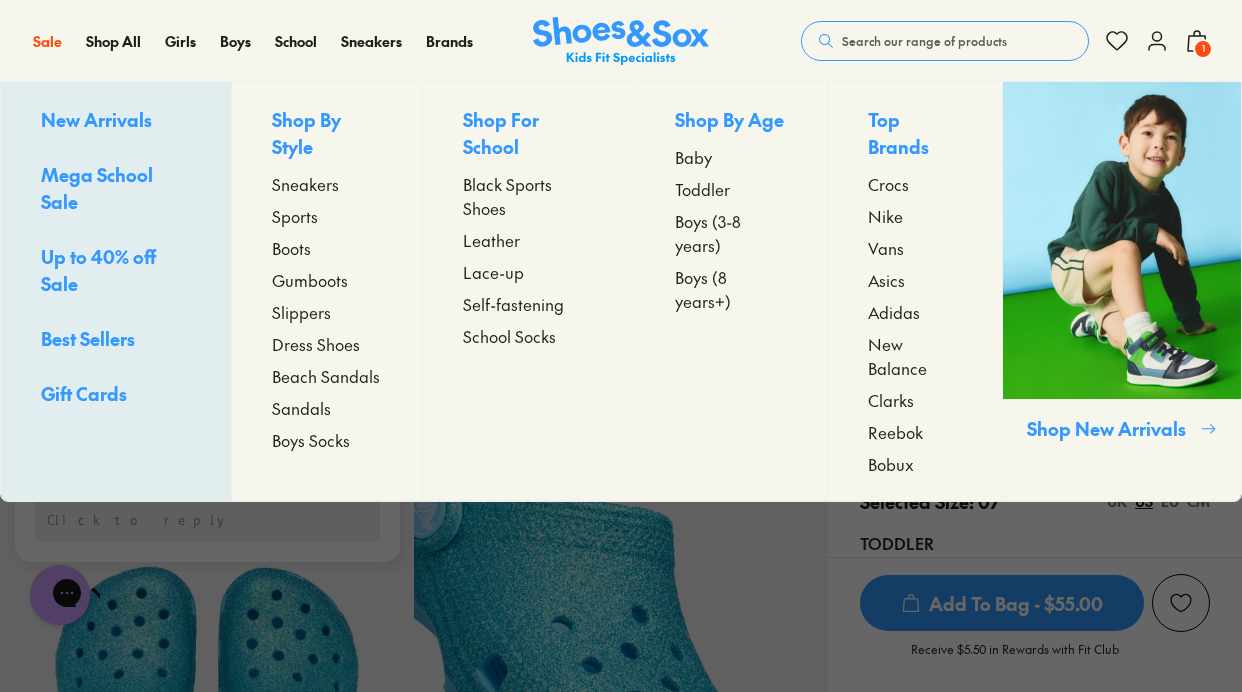 click on "Black Sports Shoes" at bounding box center [528, 196] 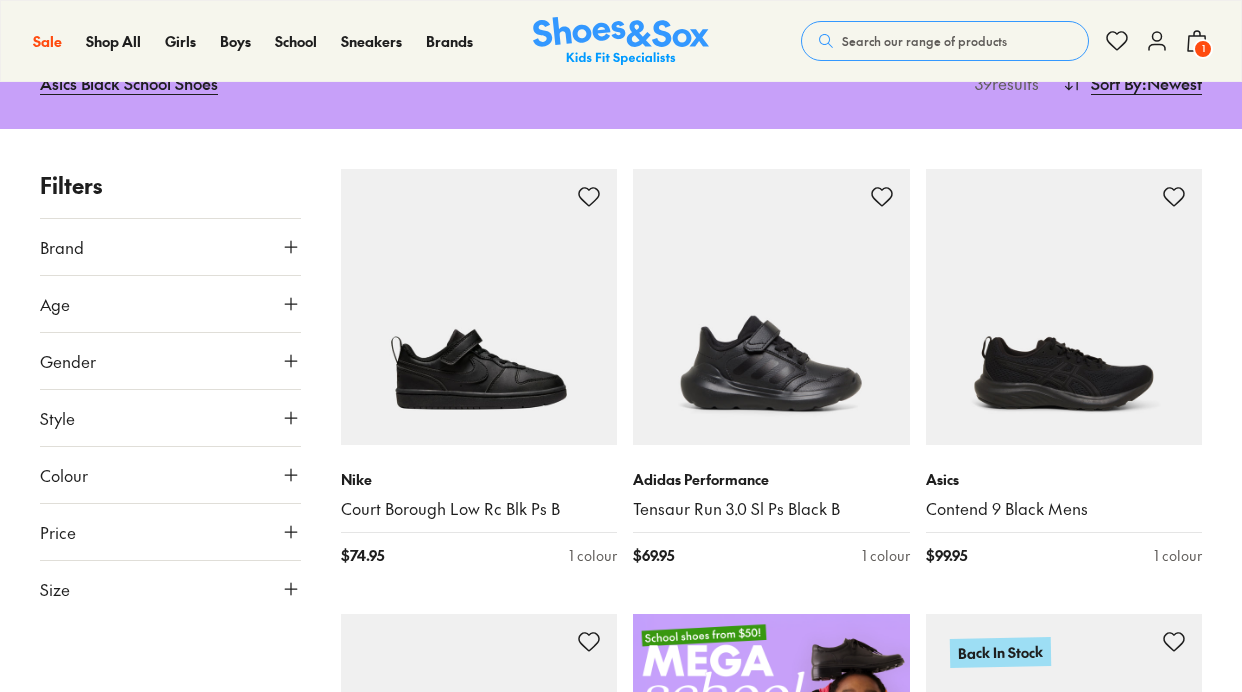 scroll, scrollTop: 355, scrollLeft: 0, axis: vertical 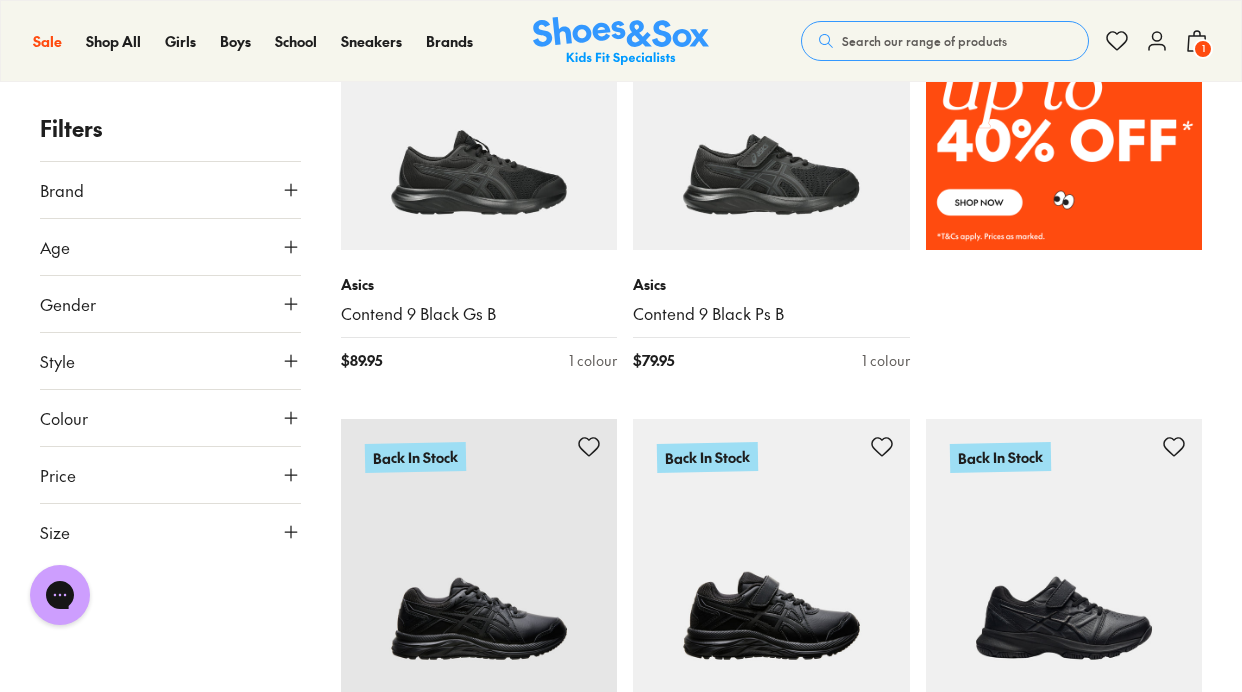 click on "Price" at bounding box center (170, 475) 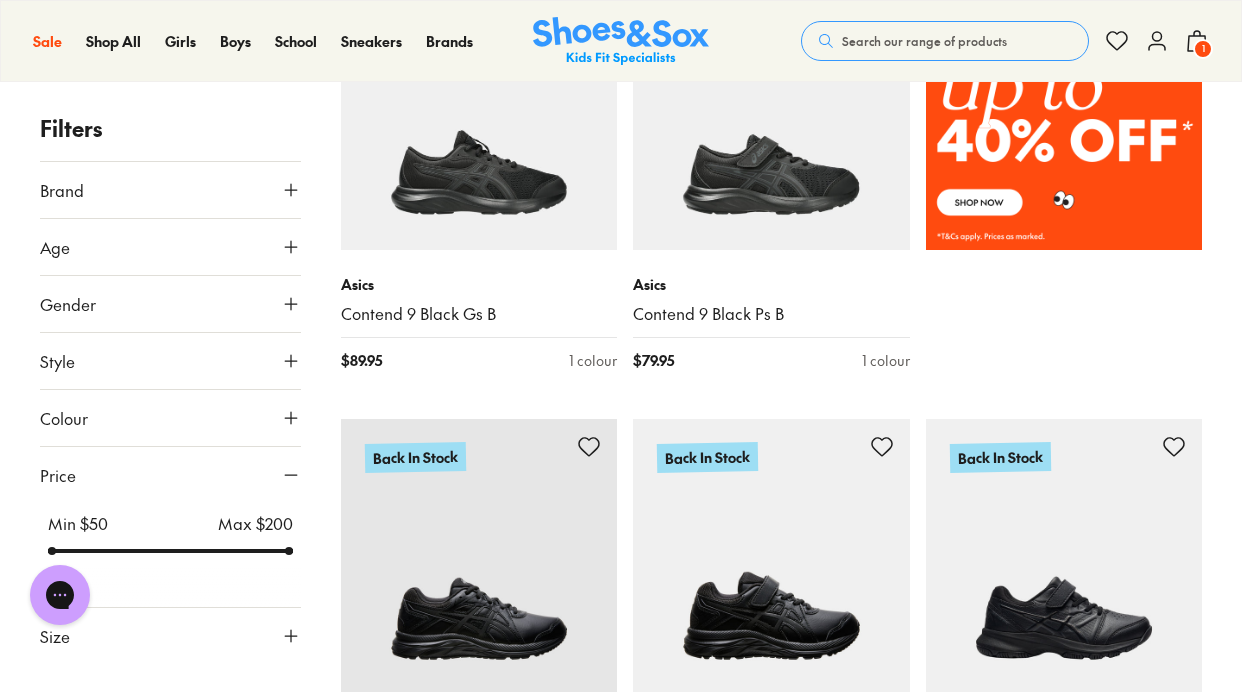 type 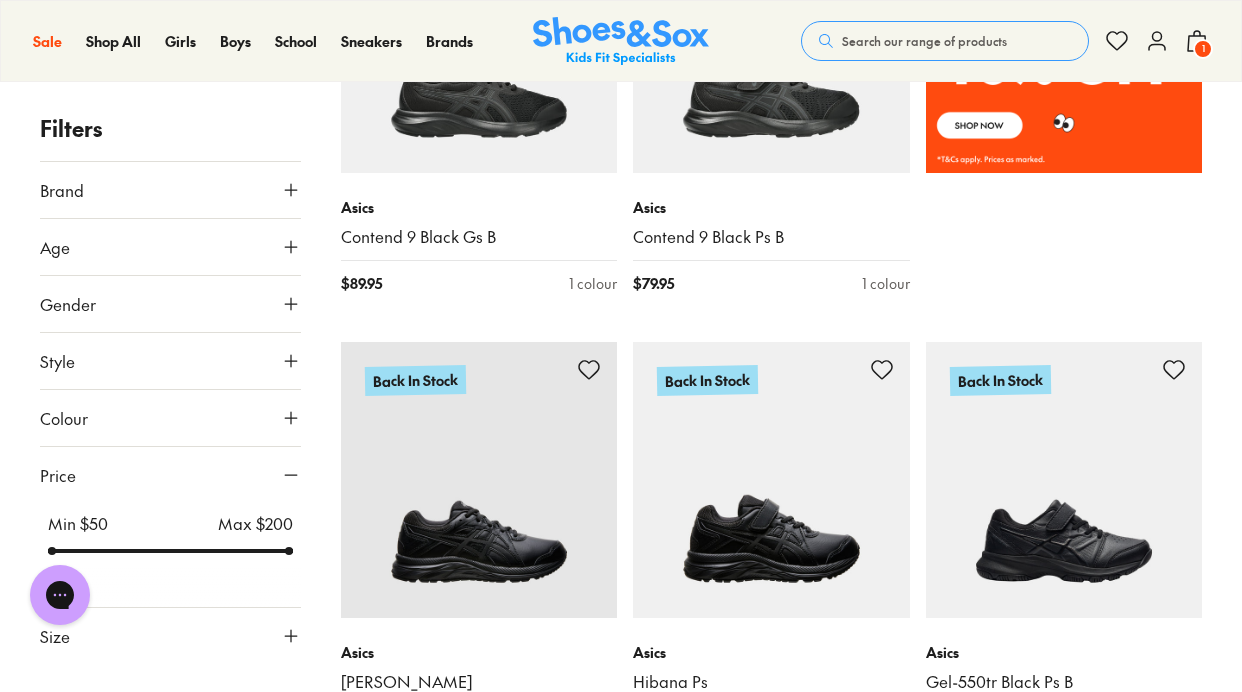 scroll, scrollTop: 1440, scrollLeft: 0, axis: vertical 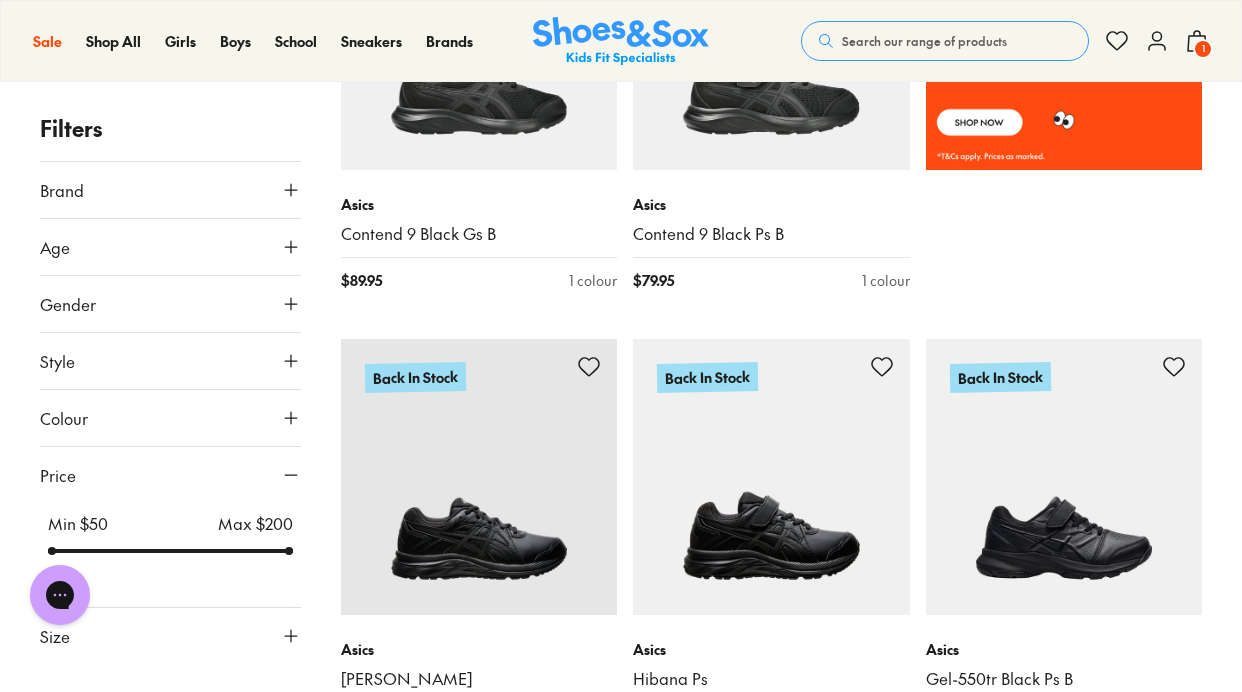 click 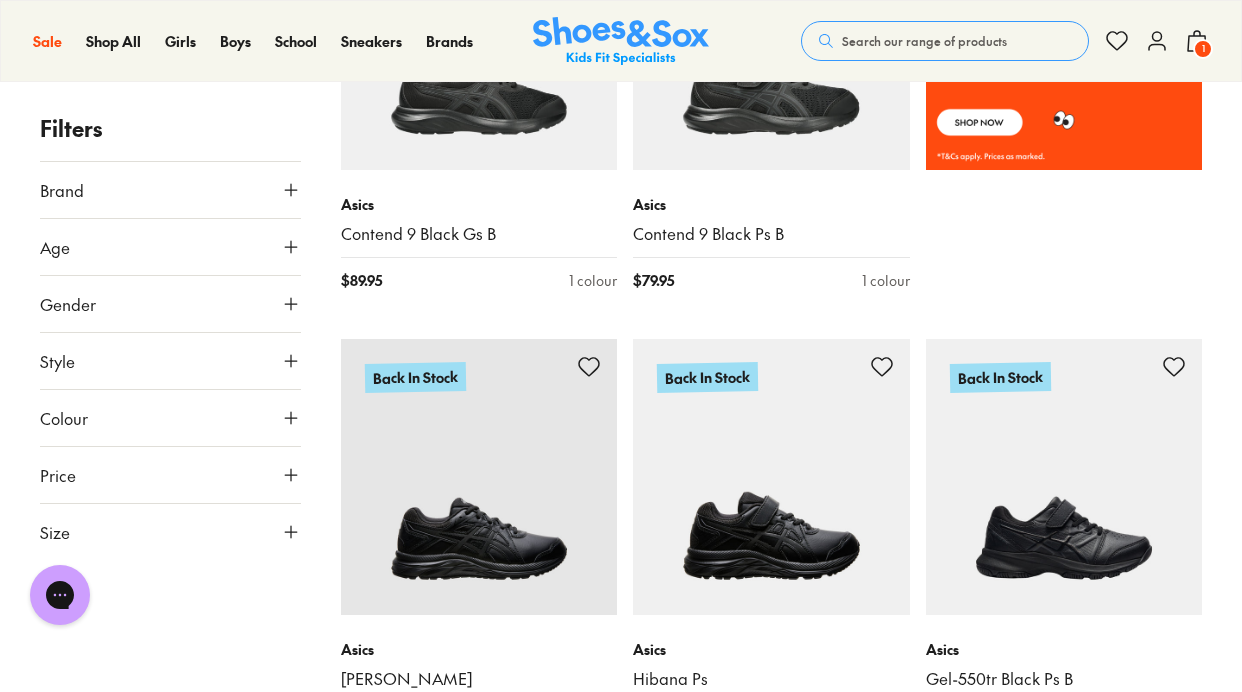 click on "Filters Brand Adidas Performance ( 2 ) Asics ( 14 ) Converse ( 1 ) New Balance ( 5 ) Nike ( 7 ) Reebok ( 7 ) Vans ( 1 ) Age Senior ( 16 ) Youth ( 13 ) Adult ( 4 ) Junior ( 4 ) Gender All Unisex Boys Style Sport ( 29 ) Sneakers ( 8 ) Colour Black ( 37 ) Price Min $ 50 Max $ 200 Size EU UK US 1-3 Years 27 3-8 Years 28 29 30 31 32 34 8+ Years 35 36 38 39 40 Adult 42 Nike Court Borough Low Rc Blk Ps B $ 74.95 1 colour Adidas Performance Tensaur Run 3.0 Sl Ps Black B $ 69.95 1 colour Asics Contend 9 Black Mens $ 99.95 1 colour Vans Old Skool V  Blk Leather Yth B $ 89.95 1 colour Back In Stock Asics Gt-1000 13 Gs B $ 119.95 2 colours Back In Stock Asics Contend 9 Black Gs B $ 89.95 1 colour Back In Stock Asics Contend 9 Black Ps B $ 79.95 1 colour Back In Stock Asics Hibana Gs $ 109.95 1 colour Back In Stock Asics Hibana Ps $ 99.95 1 colour Back In Stock Asics Gel-550tr Black Ps B $ 109.95 1 colour Back In Stock Asics Gel-550tr Black Gs B $ 119.95 1 colour Back In Stock Asics Gel-Trigger 12 Tx Gs B $ 99.95 1 colour" at bounding box center (621, 1441) 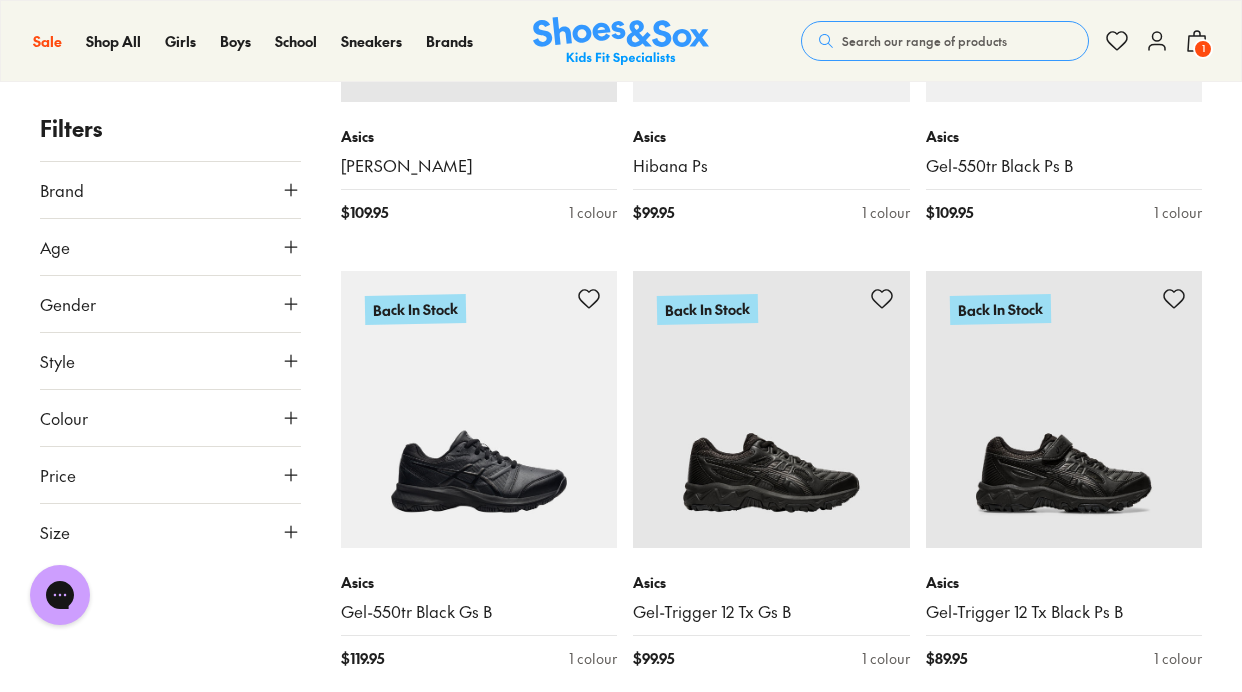 scroll, scrollTop: 1960, scrollLeft: 0, axis: vertical 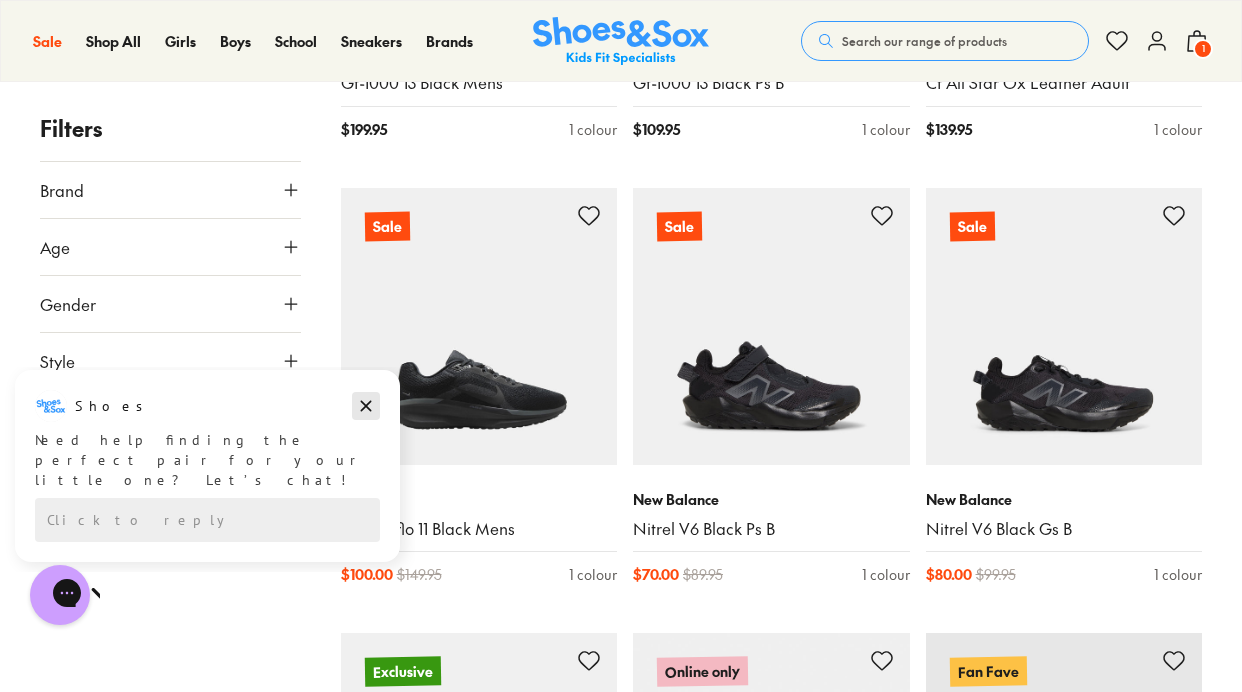 click 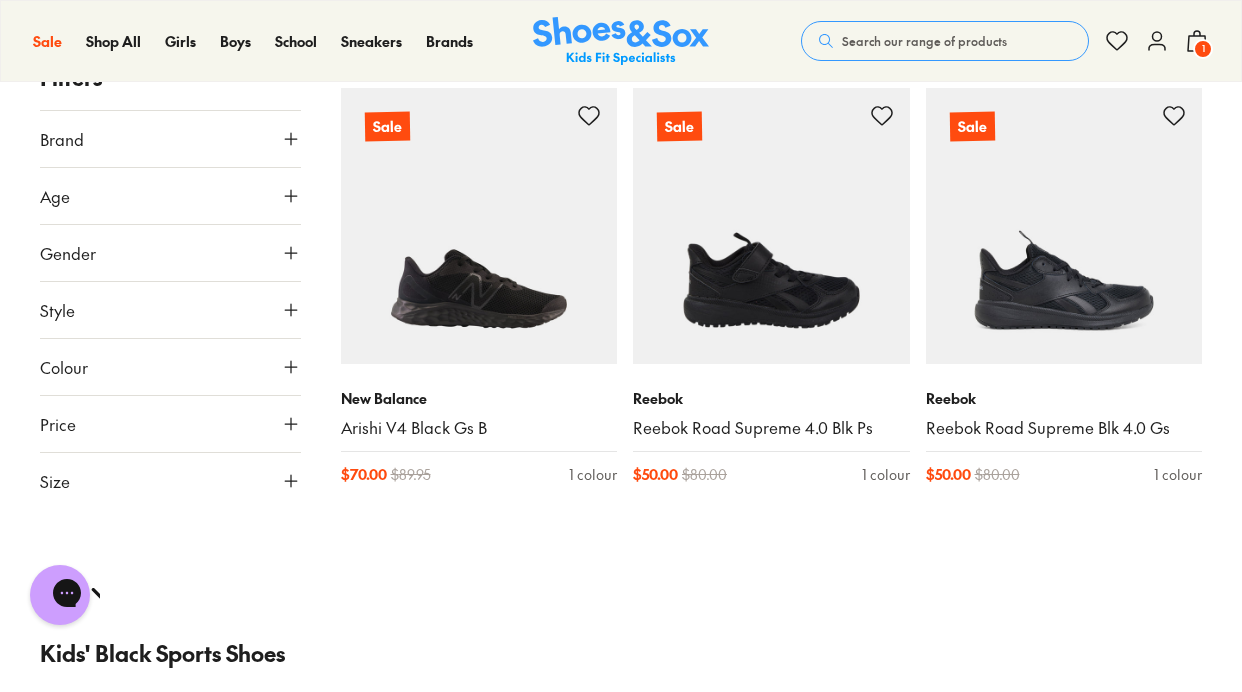 scroll, scrollTop: 5603, scrollLeft: 0, axis: vertical 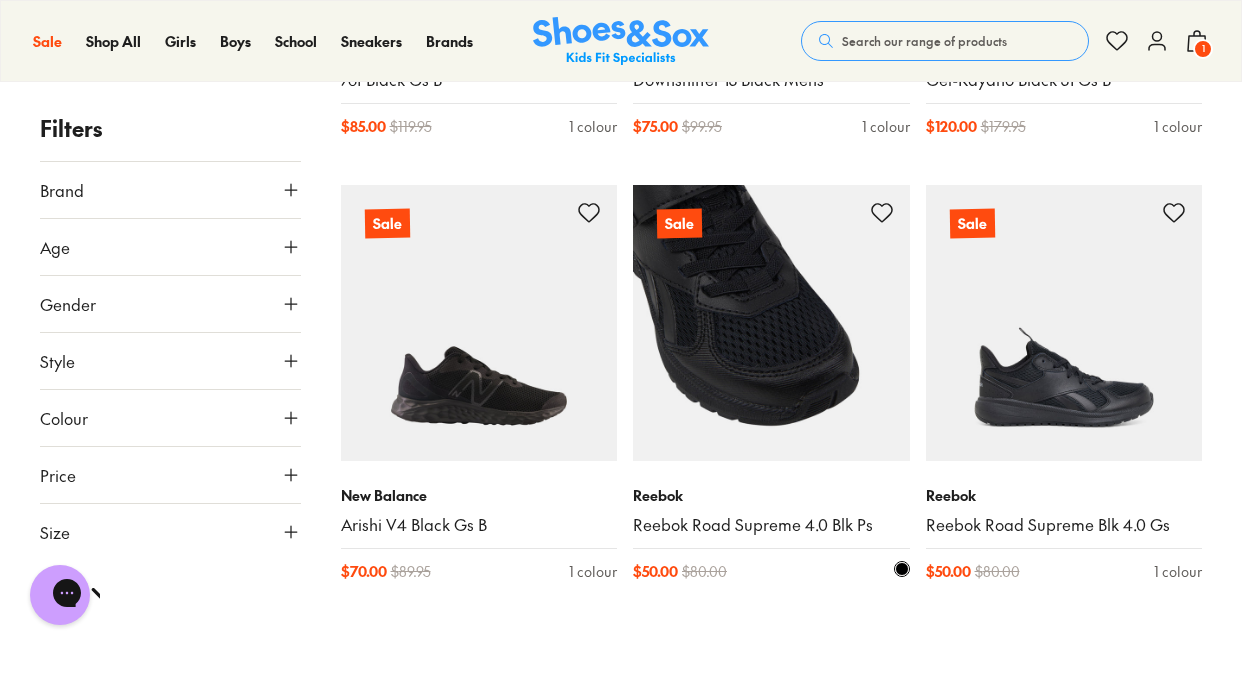 click at bounding box center (771, 323) 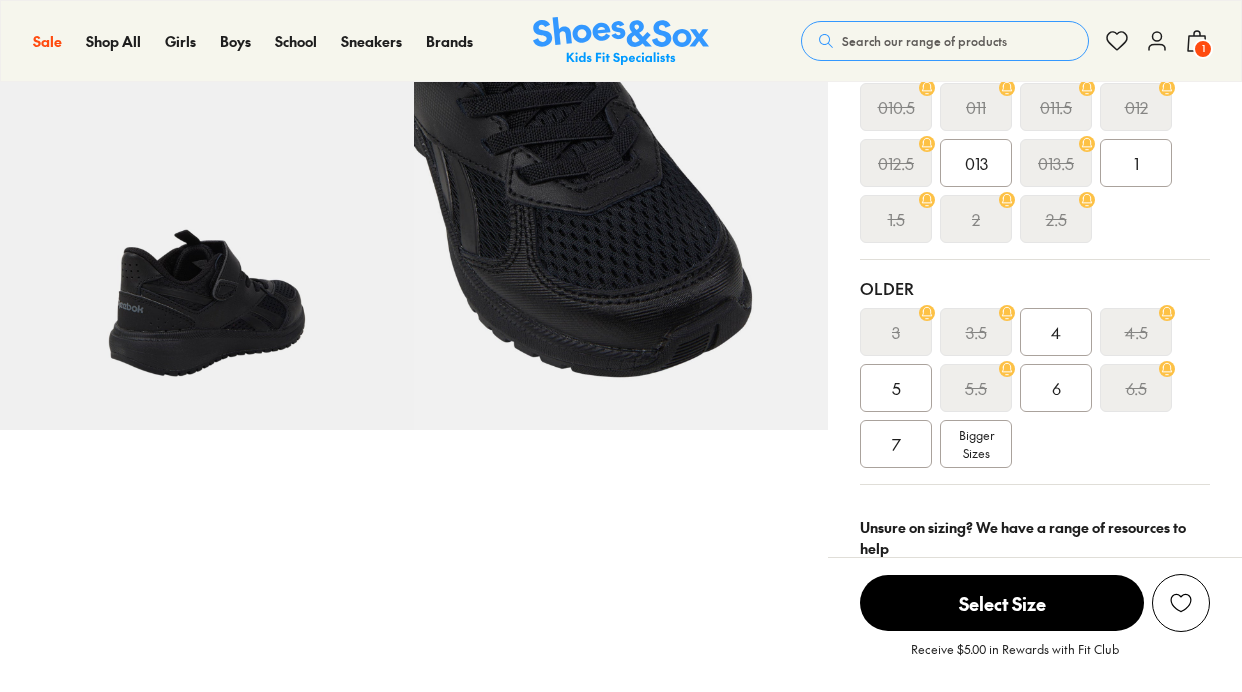 scroll, scrollTop: 480, scrollLeft: 0, axis: vertical 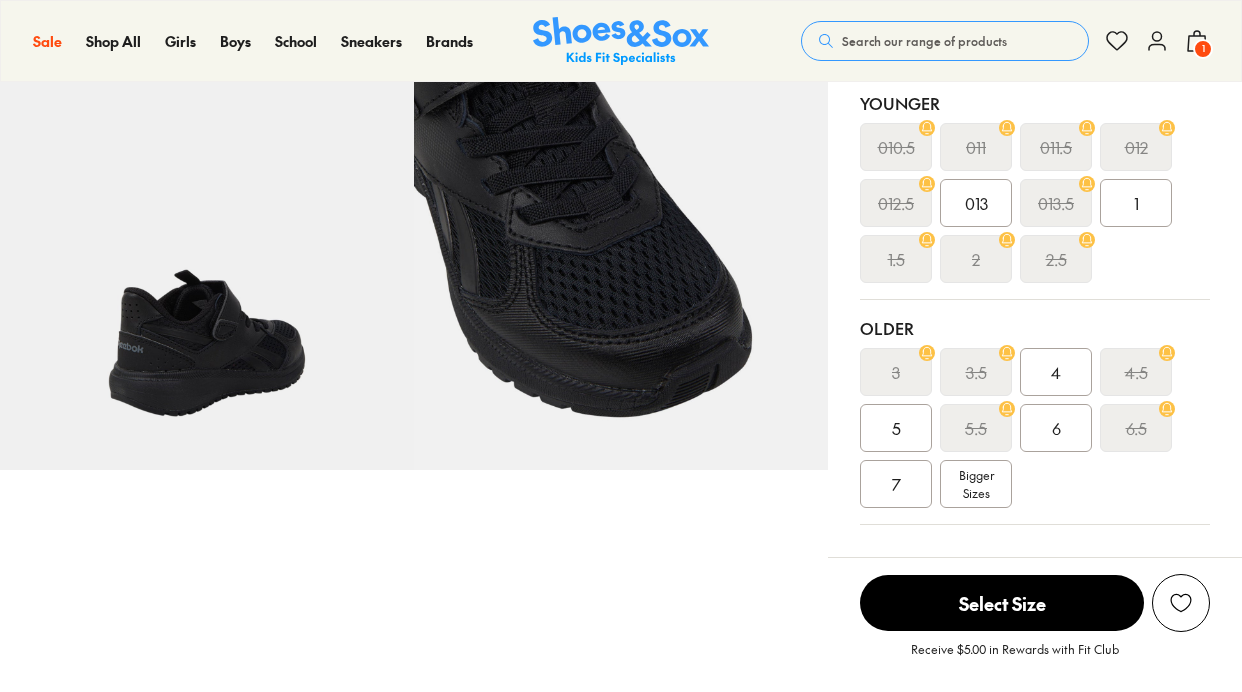click on "3" at bounding box center (896, 372) 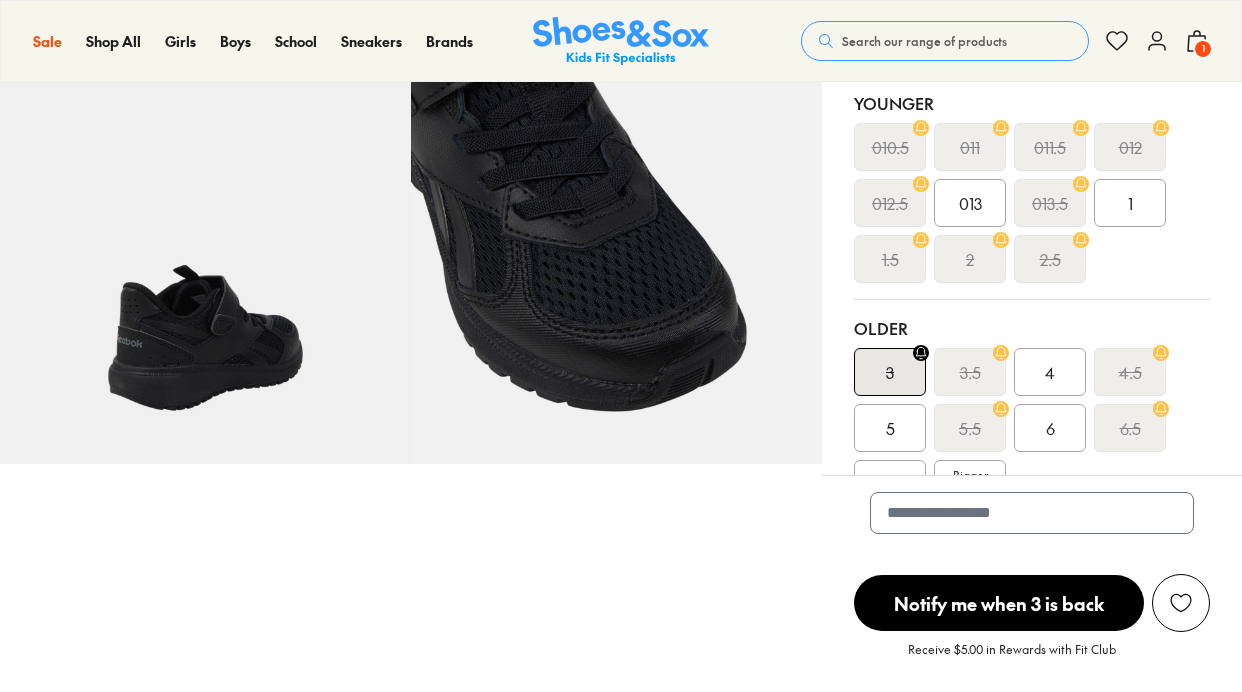 scroll, scrollTop: 0, scrollLeft: 0, axis: both 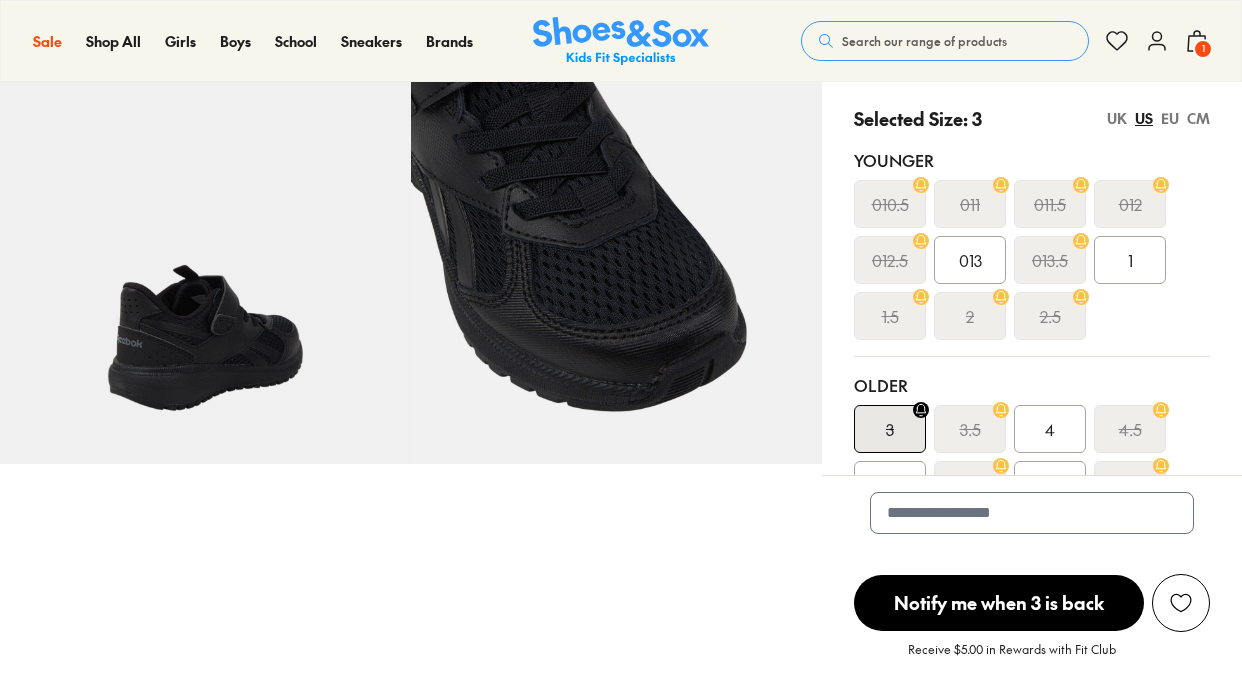 select on "*" 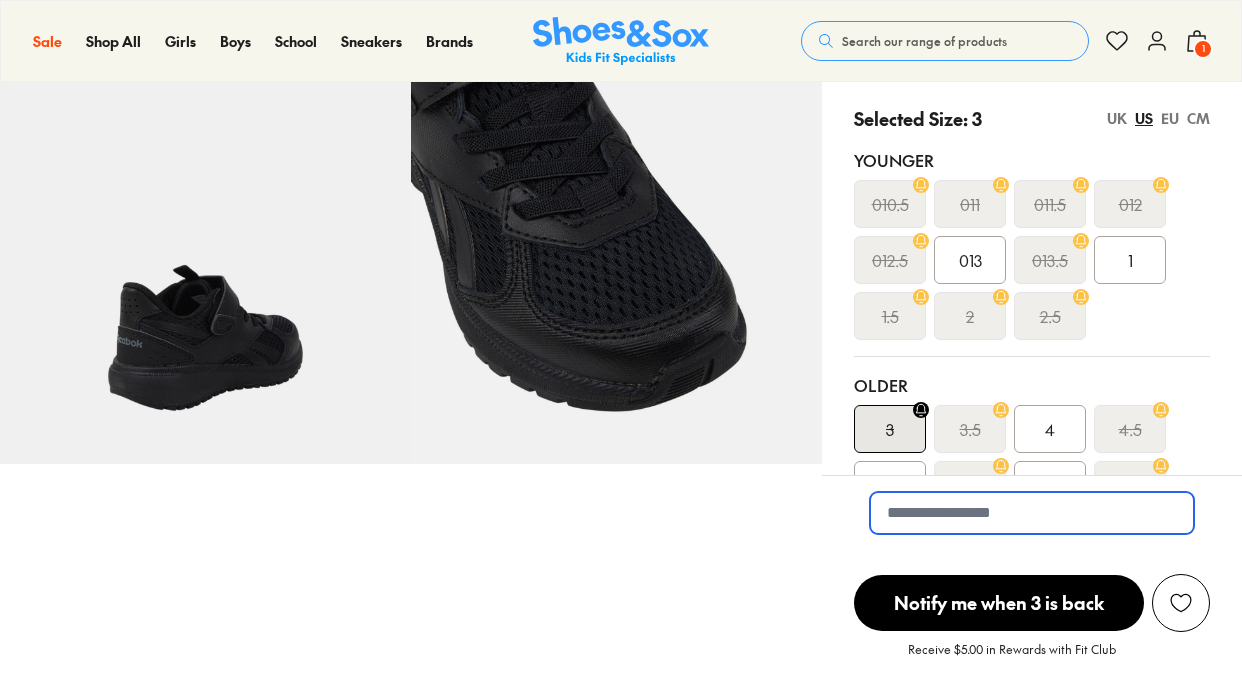 click at bounding box center [1032, 513] 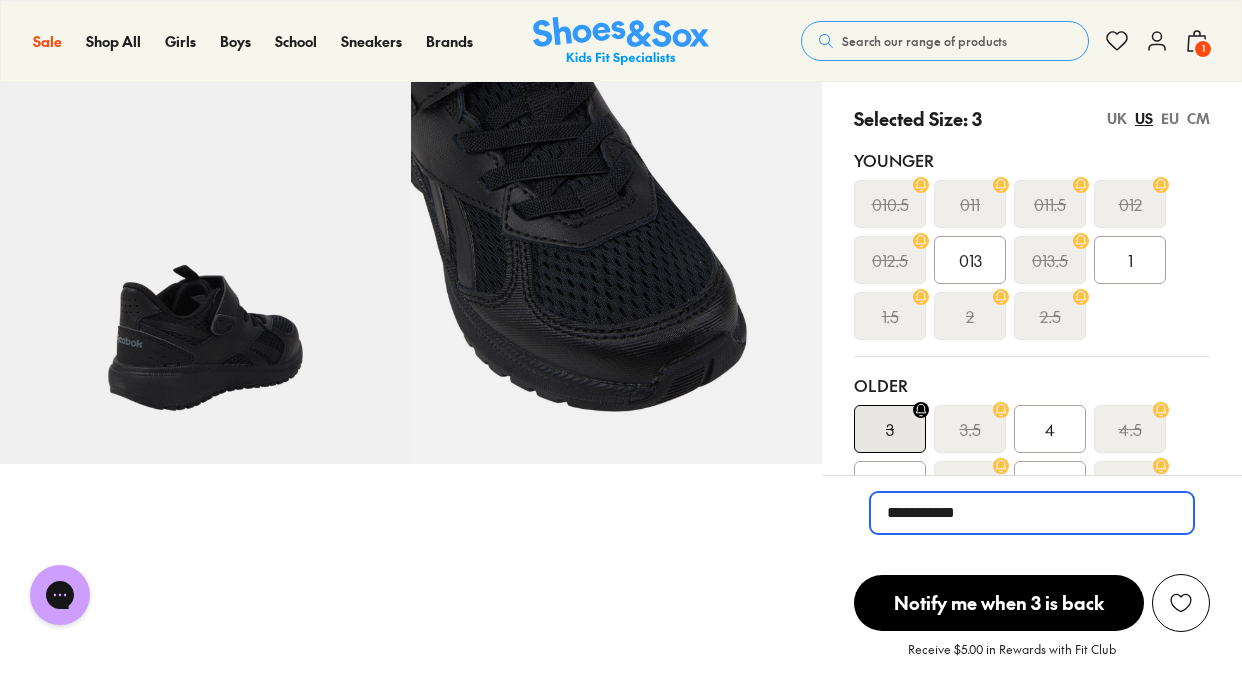 scroll, scrollTop: 0, scrollLeft: 0, axis: both 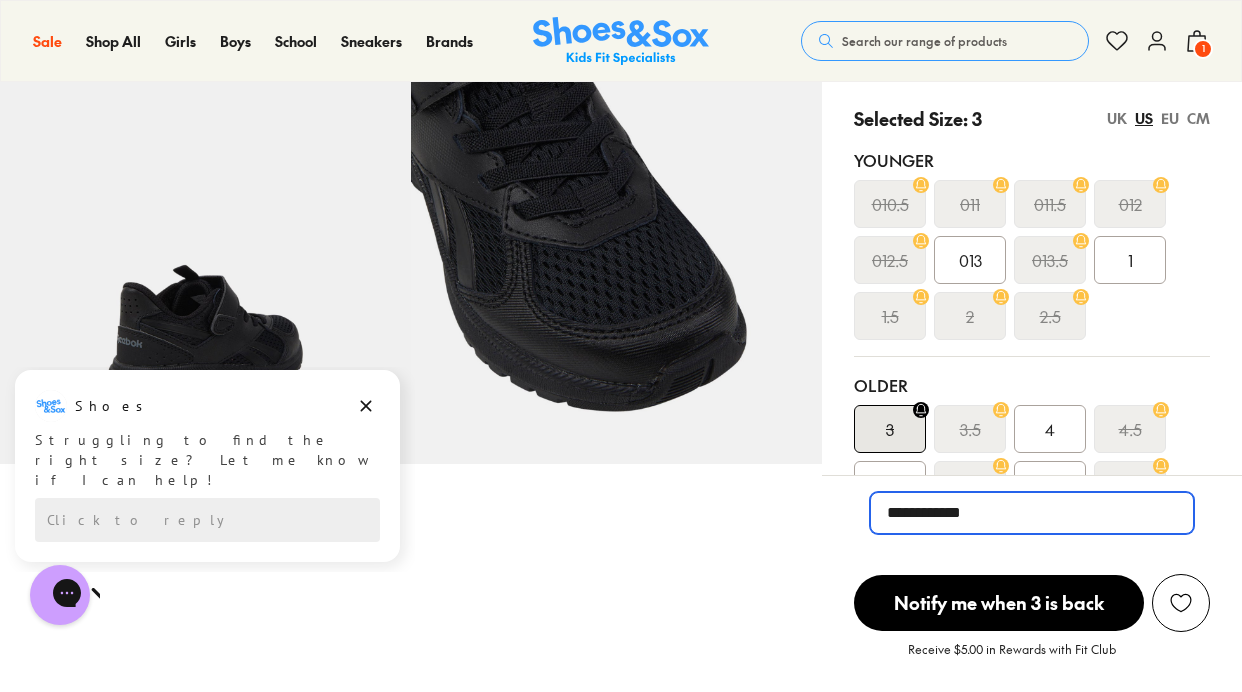 click on "**********" at bounding box center [1032, 513] 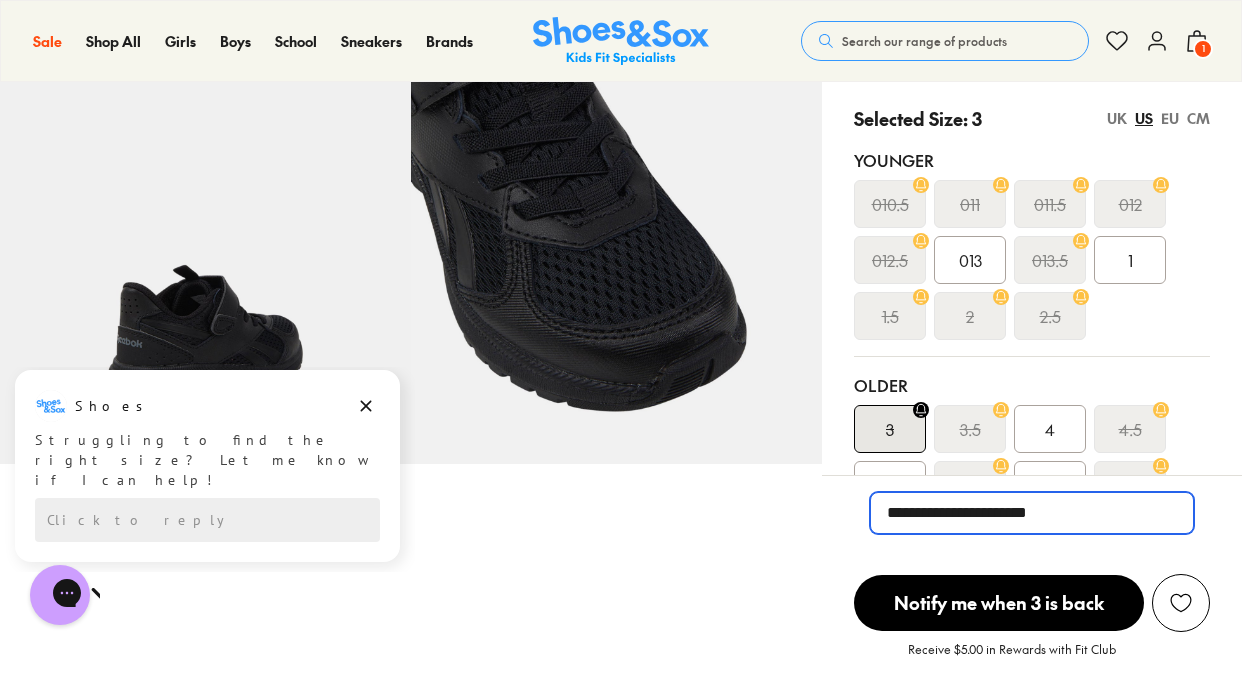 type on "**********" 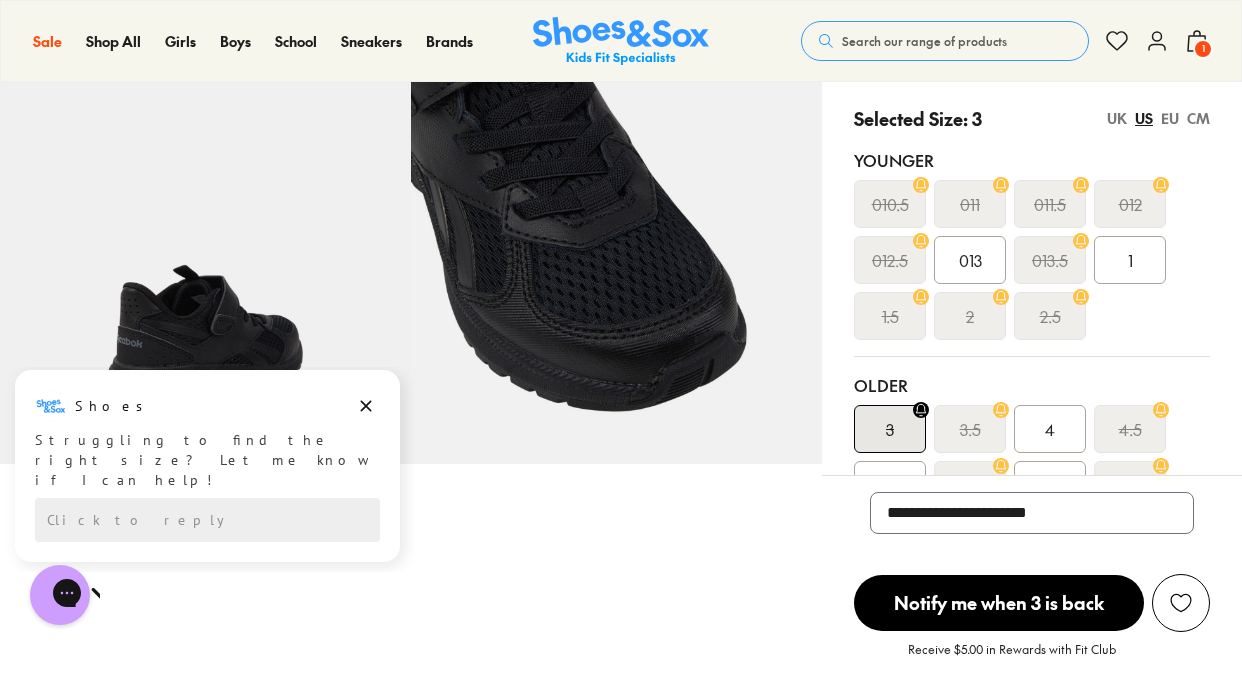 click on "Notify me when 3 is back" at bounding box center [999, 603] 